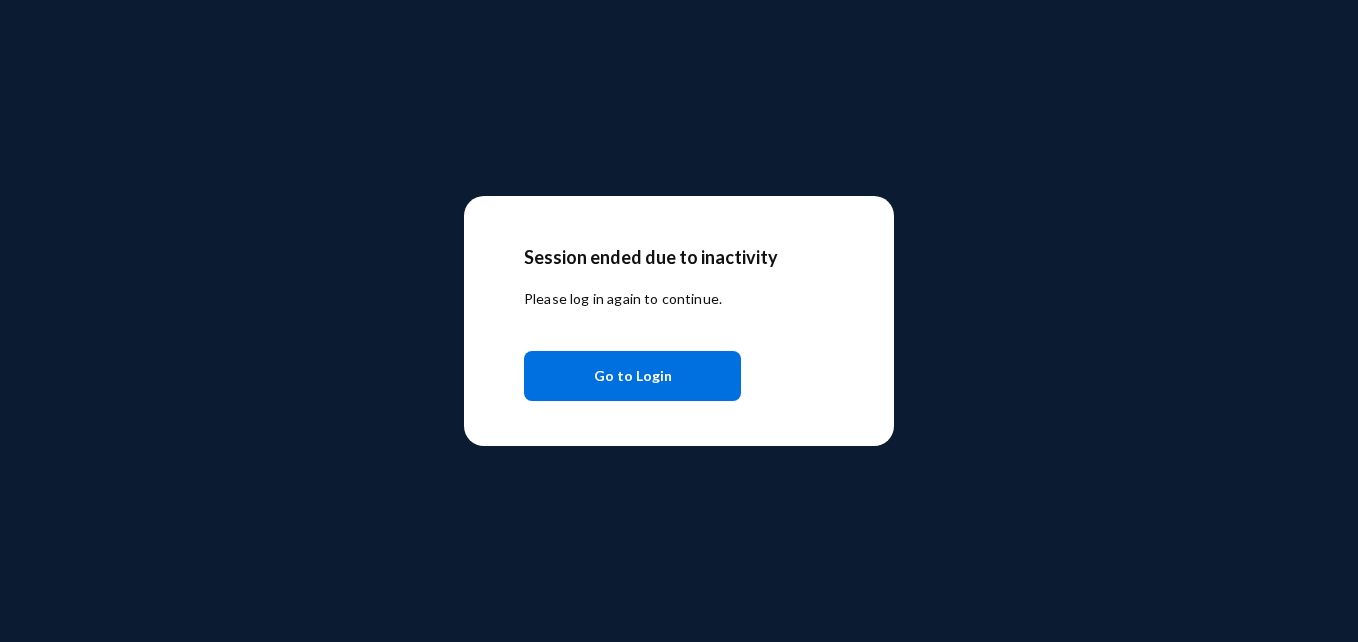 scroll, scrollTop: 0, scrollLeft: 0, axis: both 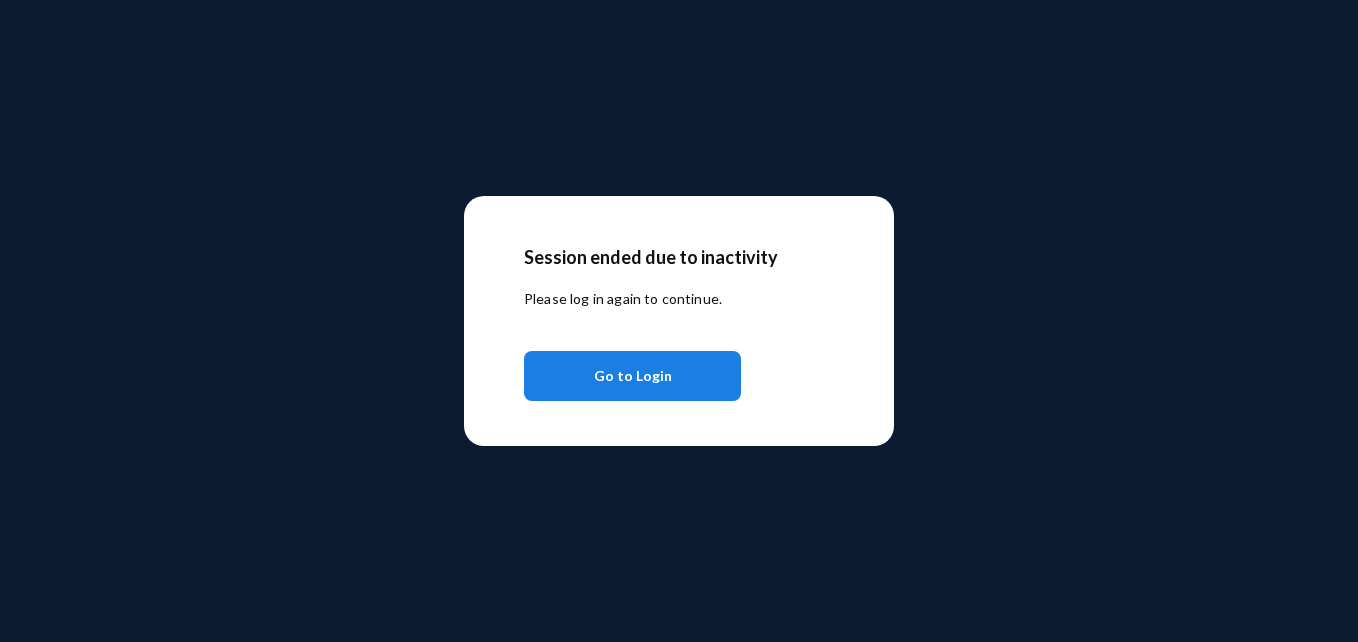 click on "Go to Login" at bounding box center (632, 376) 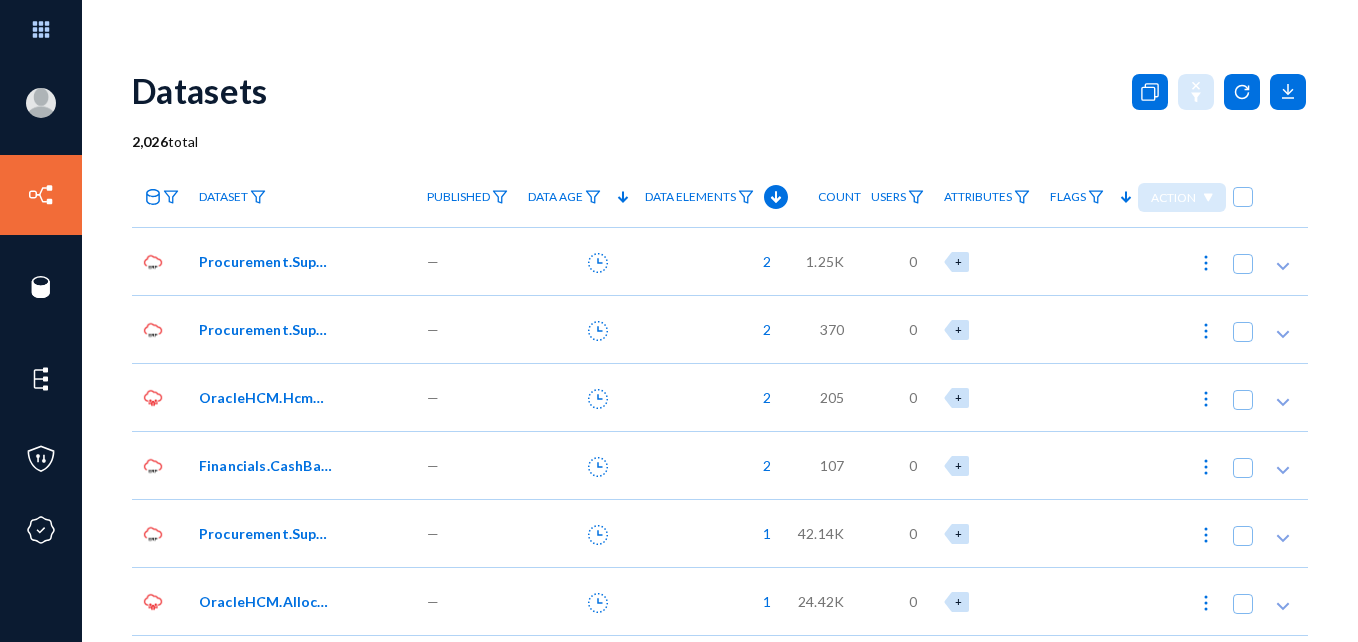 scroll, scrollTop: 0, scrollLeft: 0, axis: both 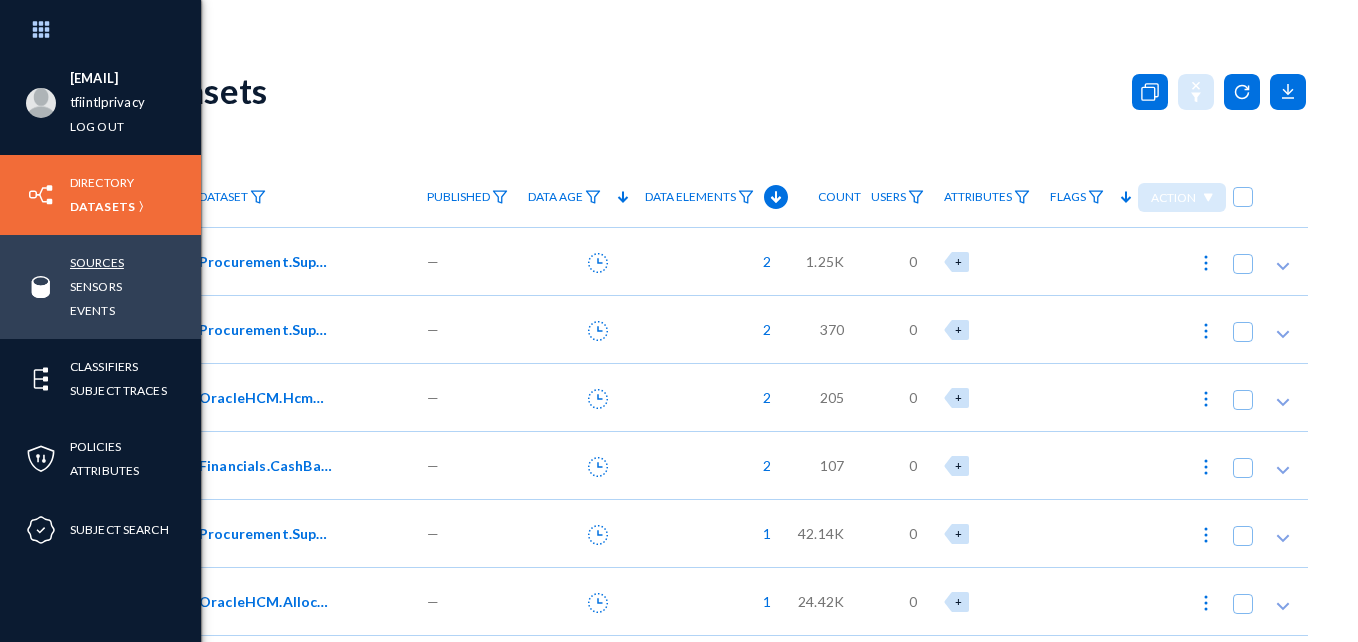 click on "Sources" at bounding box center (97, 262) 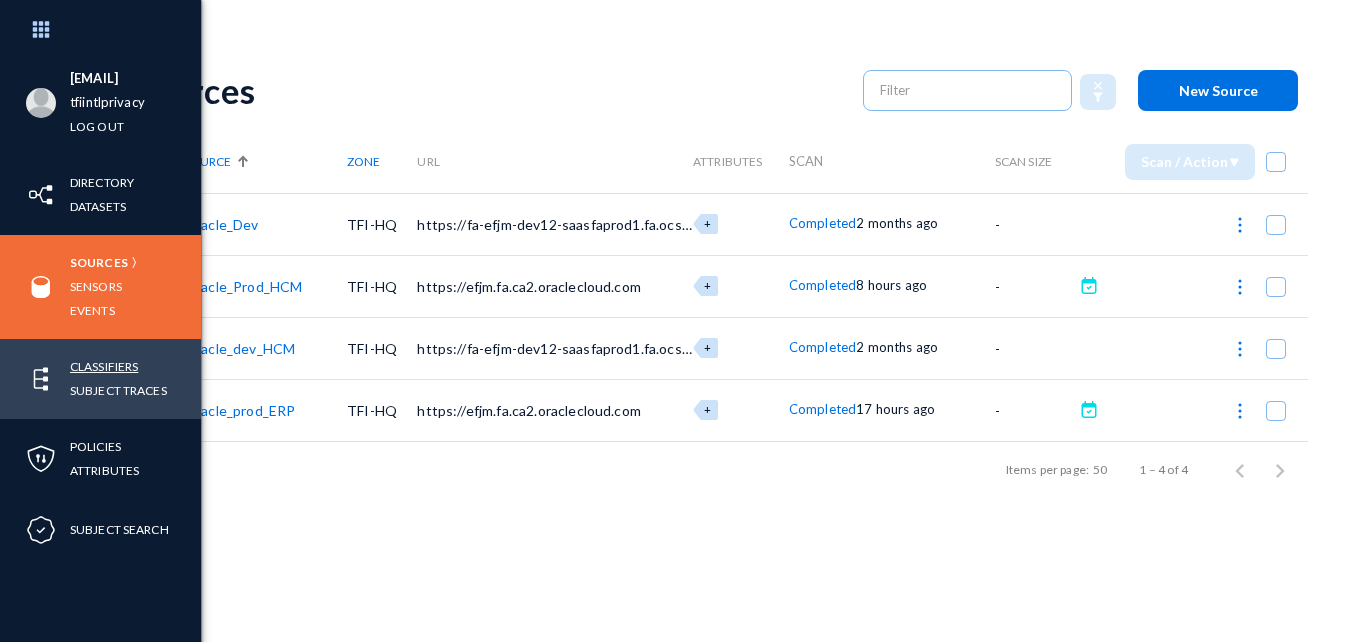 click on "Classifiers" at bounding box center (104, 366) 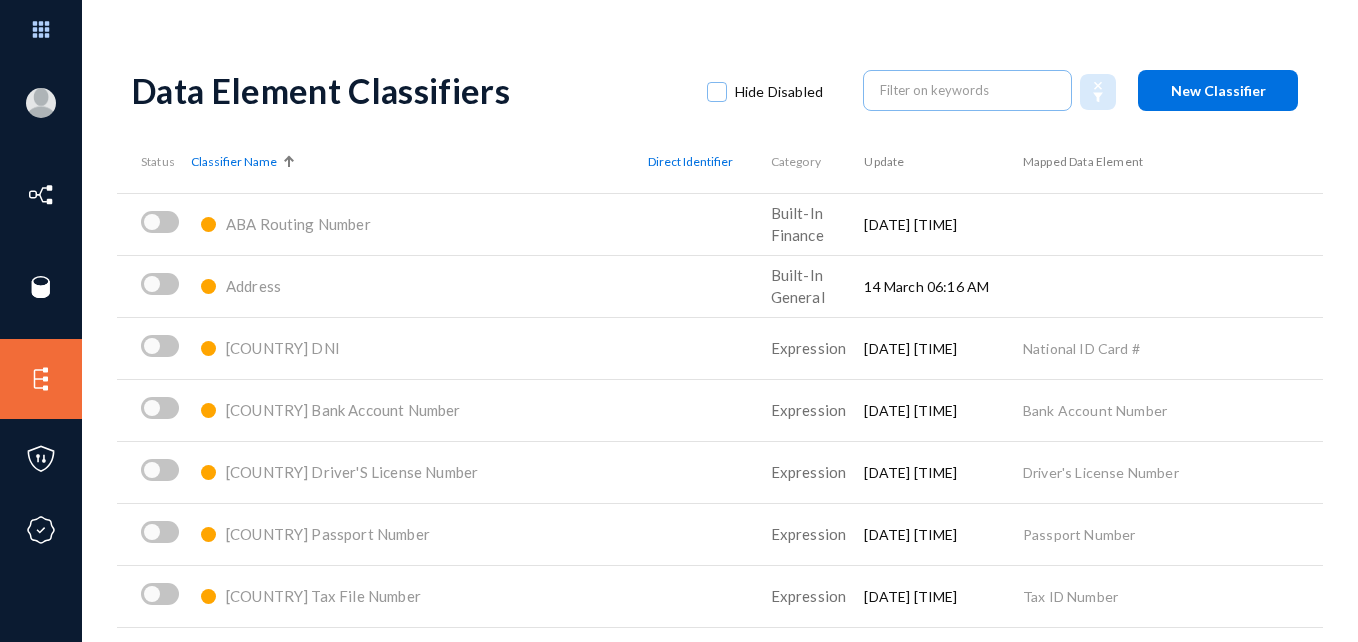 click on "Classifier Name" at bounding box center (234, 162) 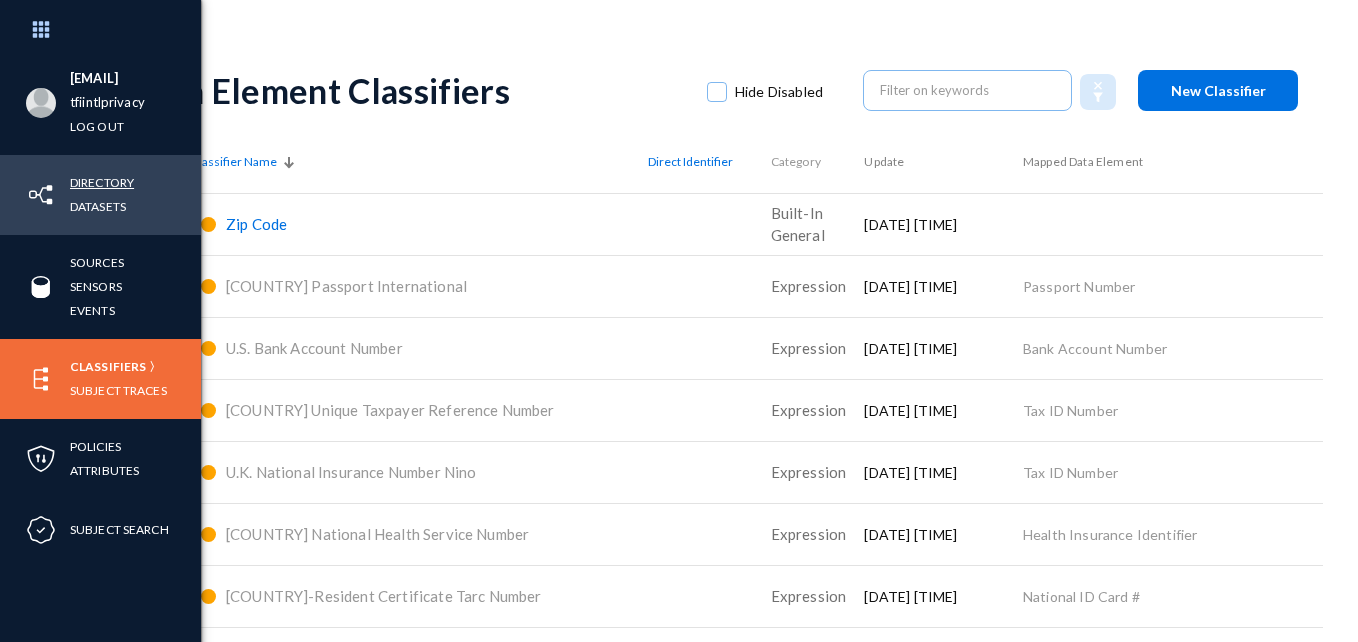 click on "Directory" at bounding box center (102, 182) 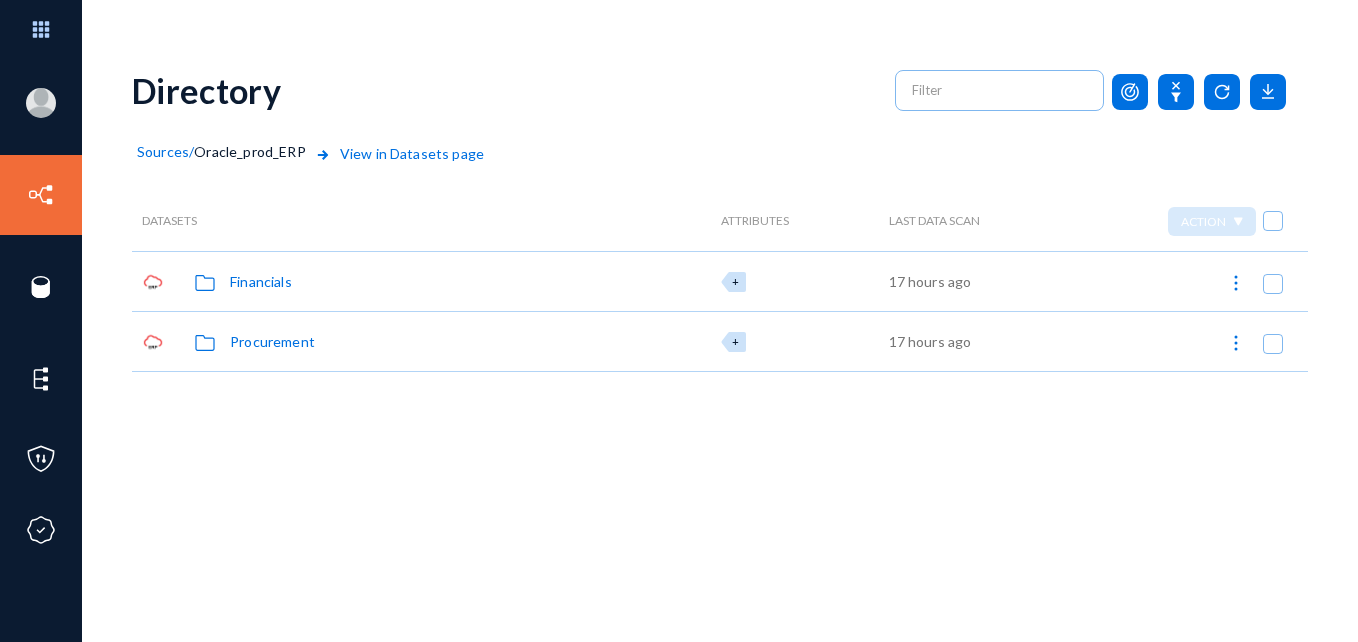click on "Financials" at bounding box center [261, 281] 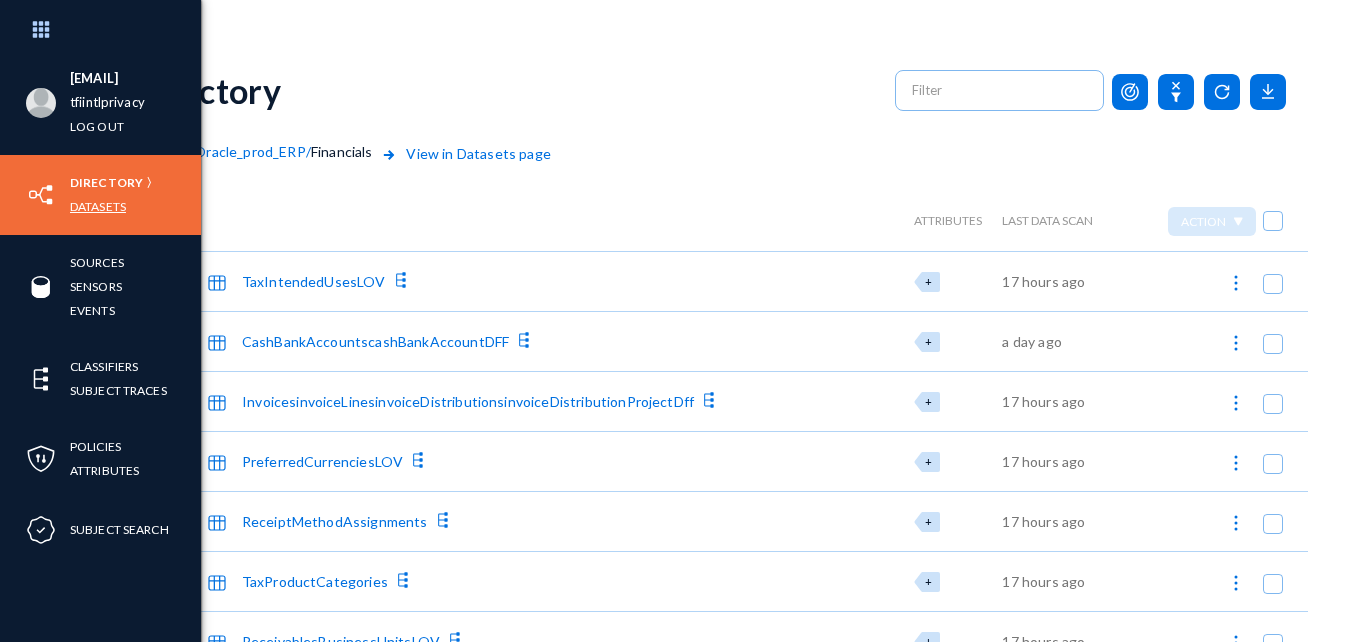 click on "Datasets" at bounding box center [98, 206] 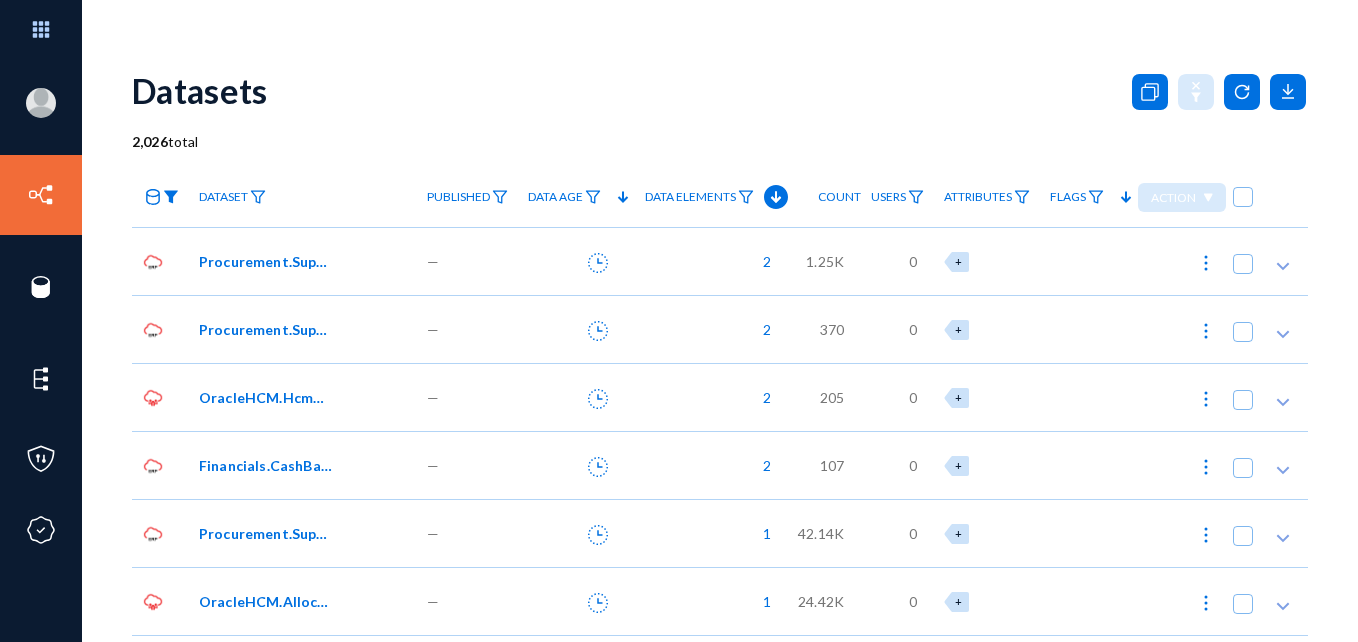 click at bounding box center (171, 197) 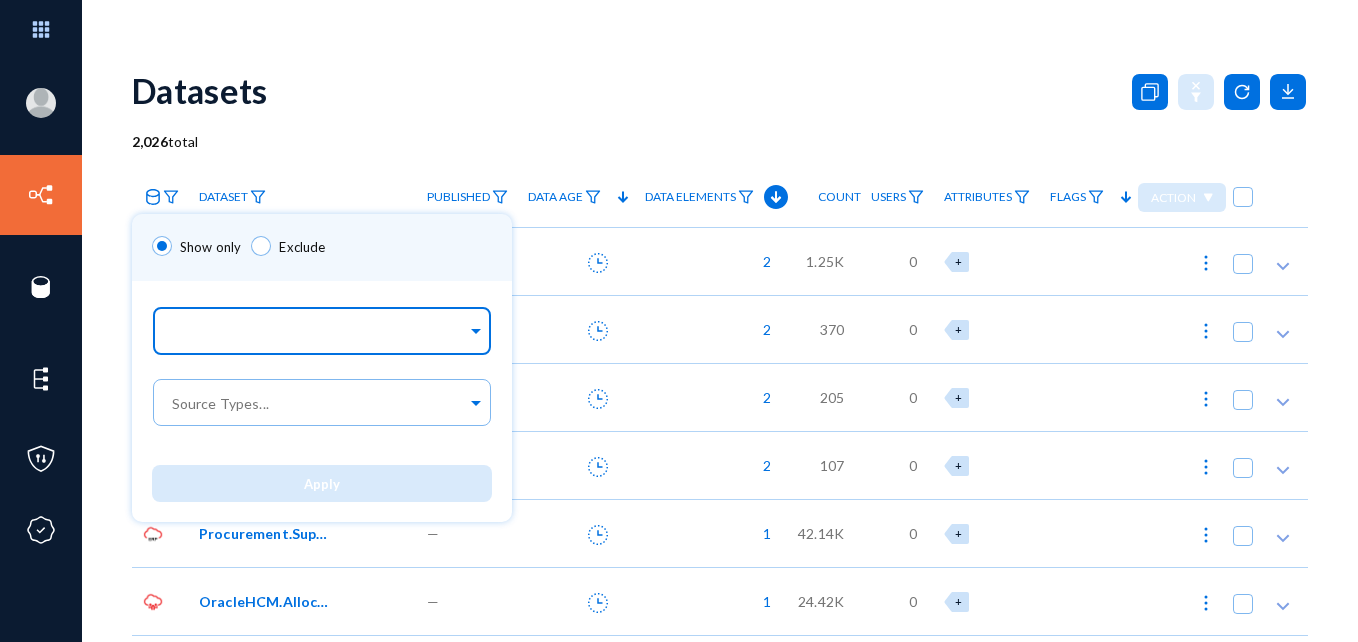 click at bounding box center (476, 328) 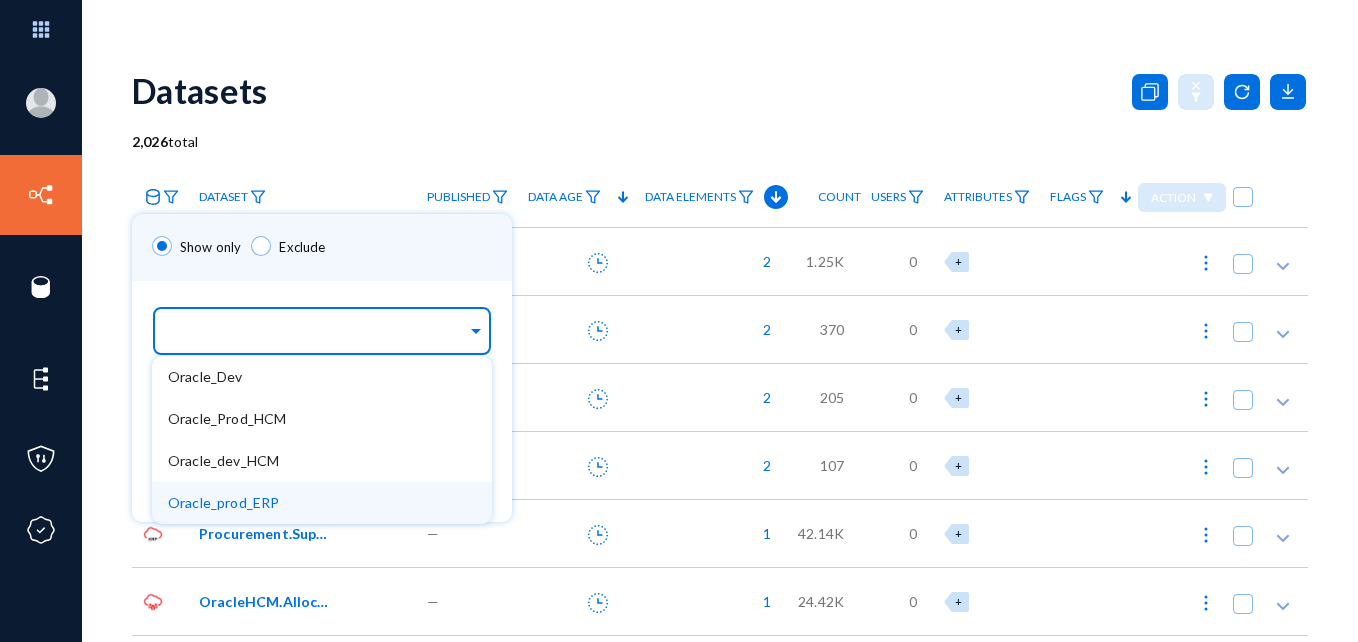 click on "Oracle_prod_ERP" at bounding box center [322, 503] 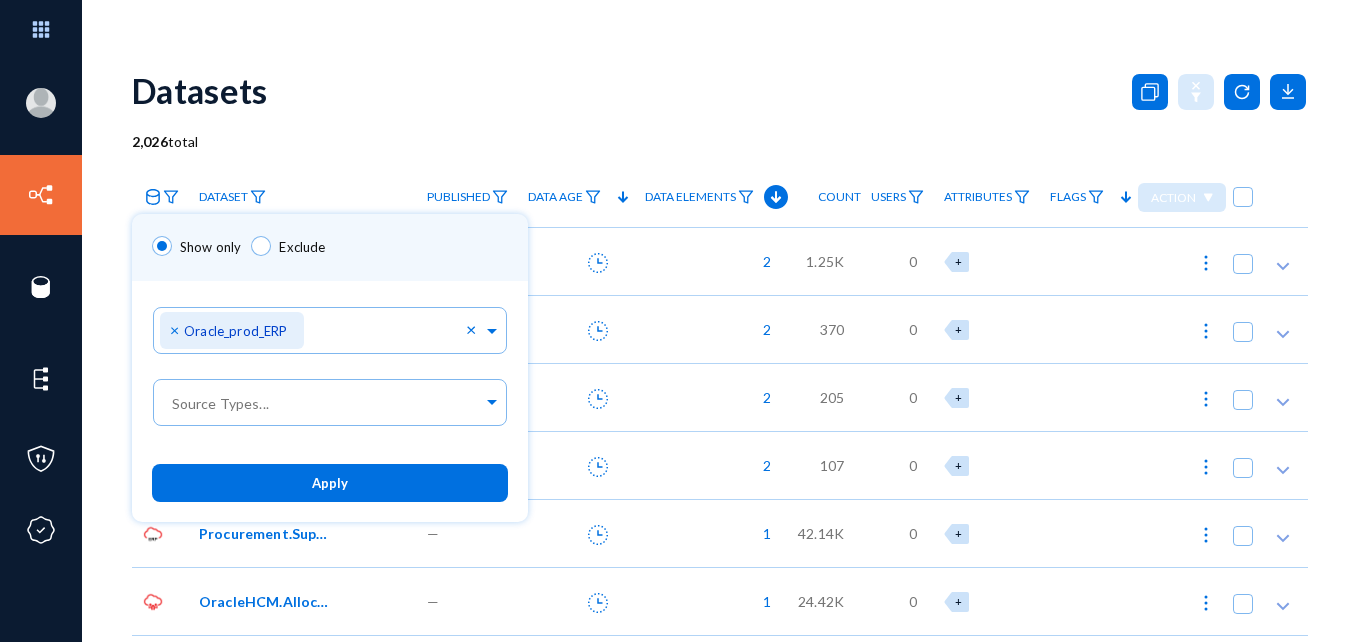click on "Show only   Exclude" at bounding box center [330, 247] 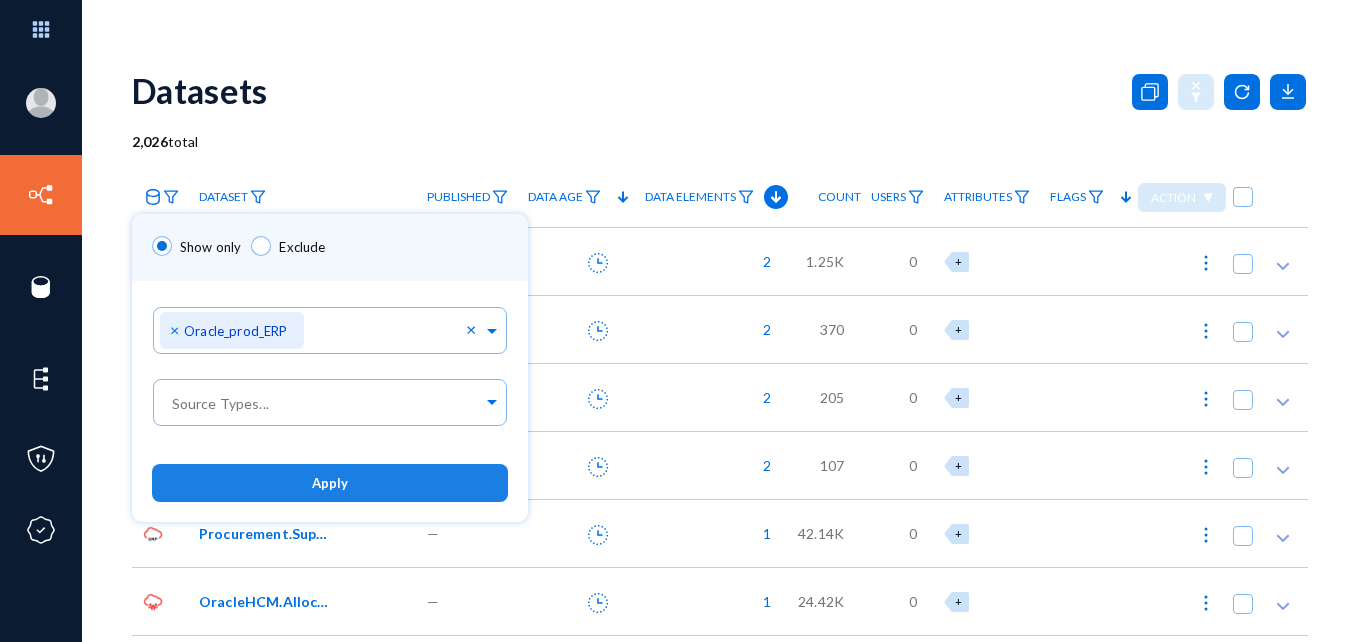 click on "Apply" at bounding box center (330, 482) 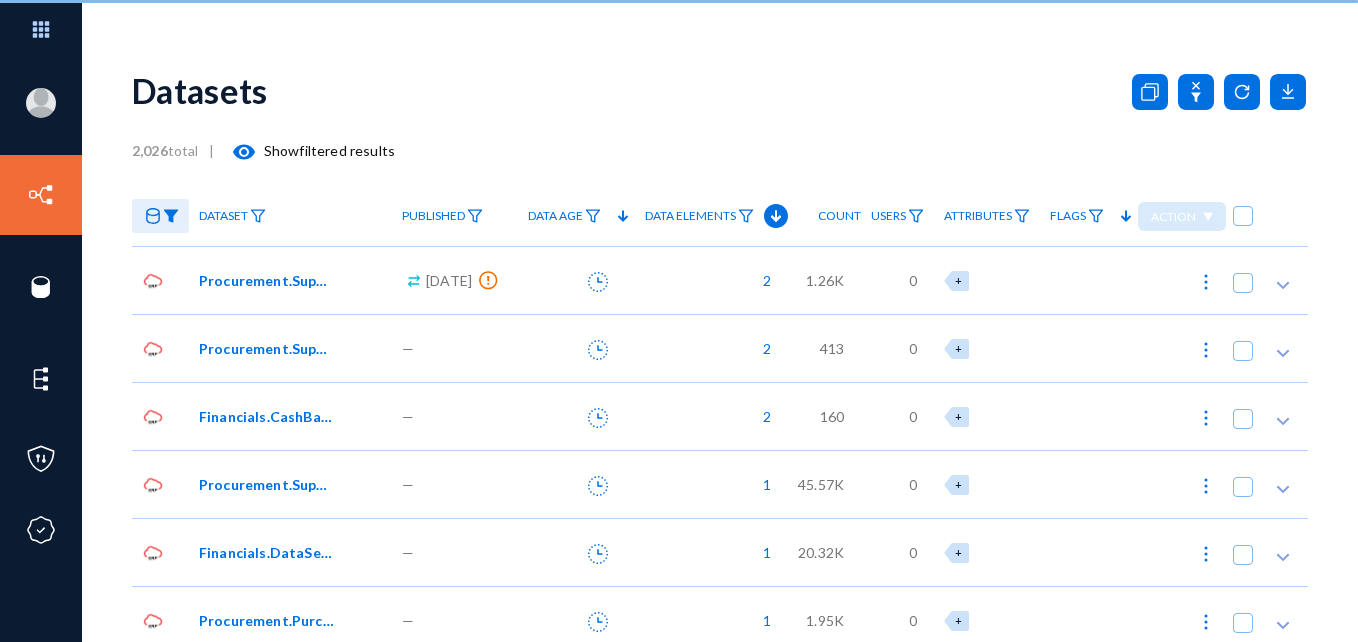 scroll, scrollTop: 0, scrollLeft: 0, axis: both 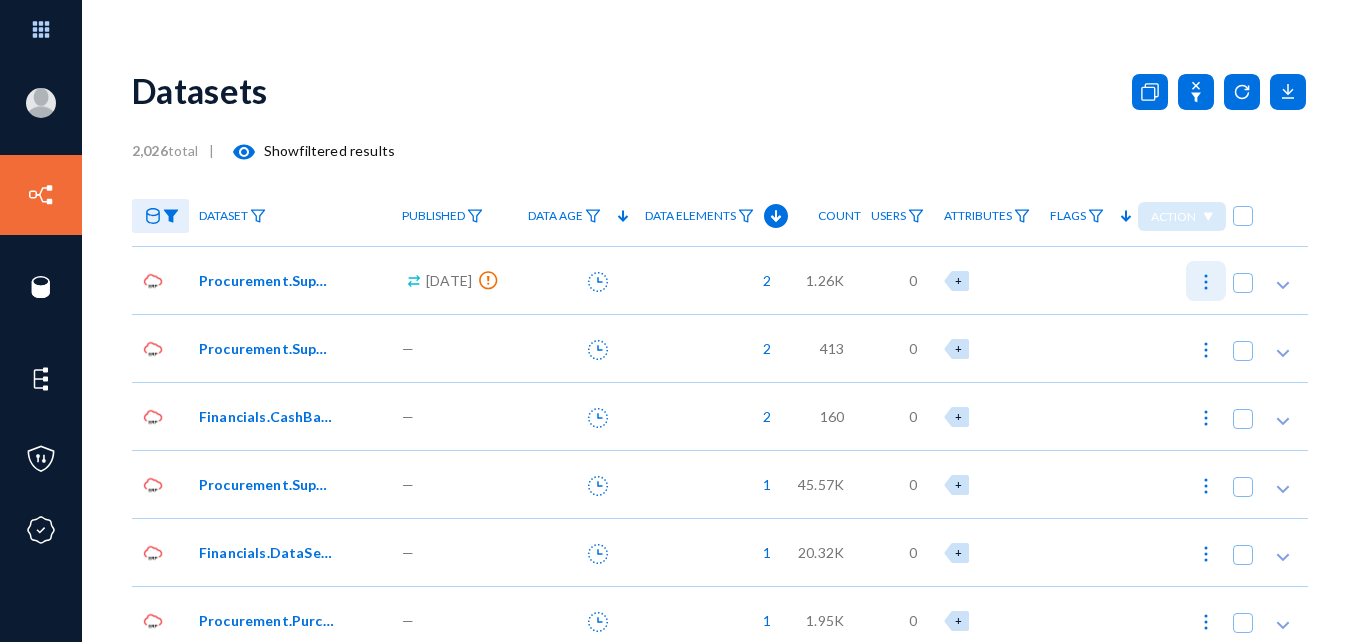 click at bounding box center (1206, 282) 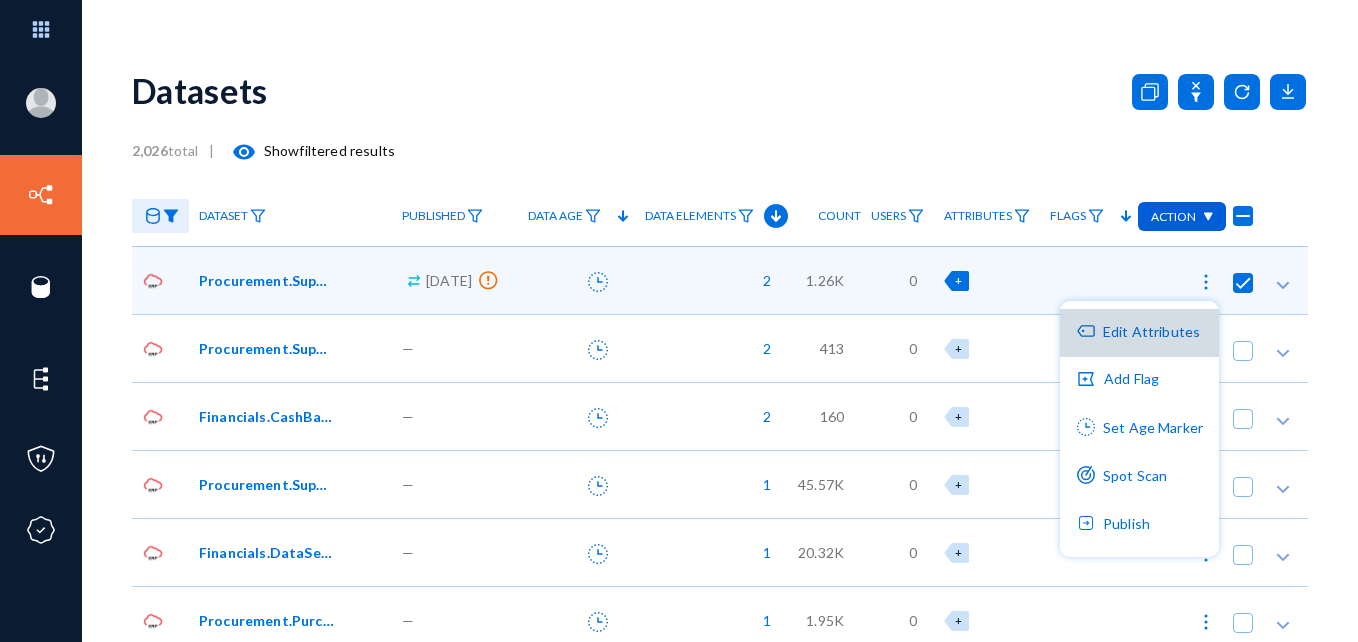 click on "Edit Attributes" at bounding box center [1139, 333] 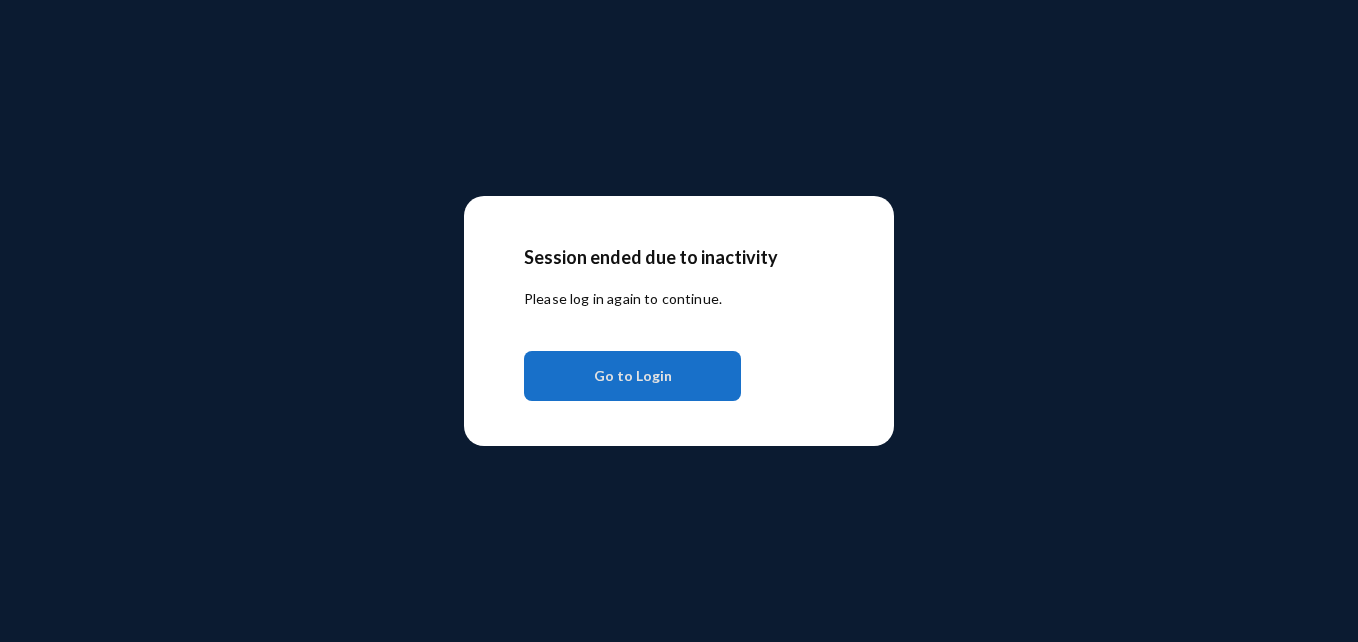 click on "Go to Login" at bounding box center (633, 376) 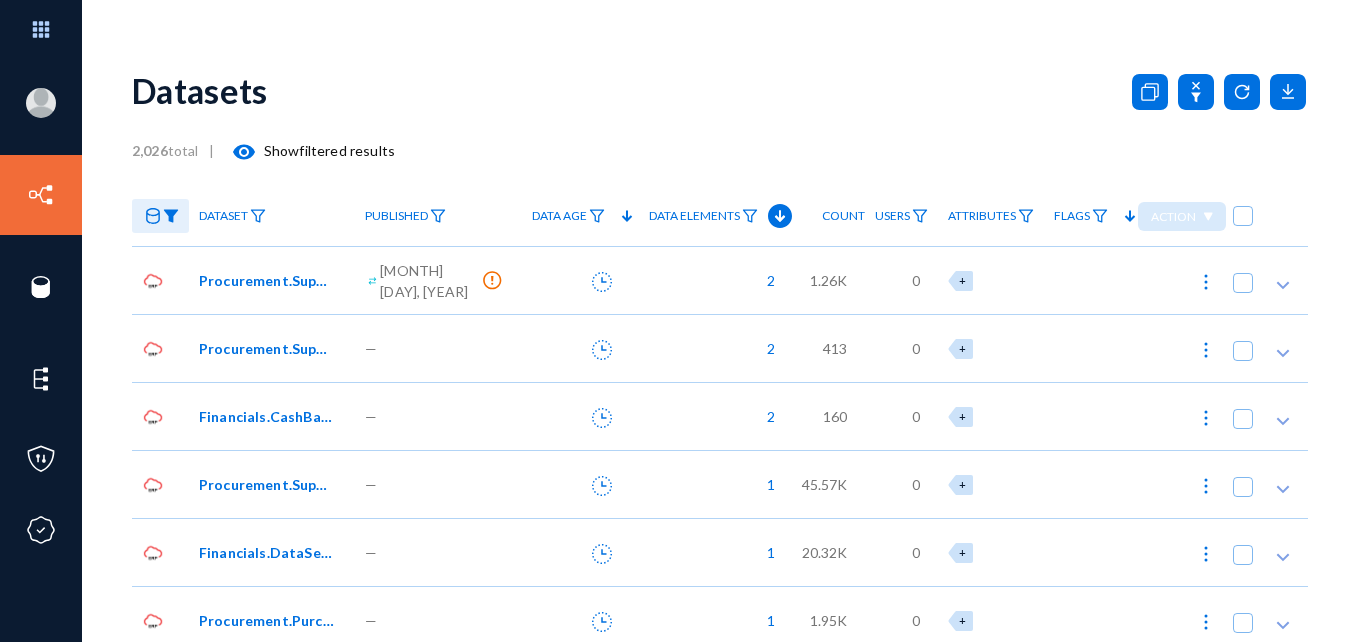scroll, scrollTop: 0, scrollLeft: 0, axis: both 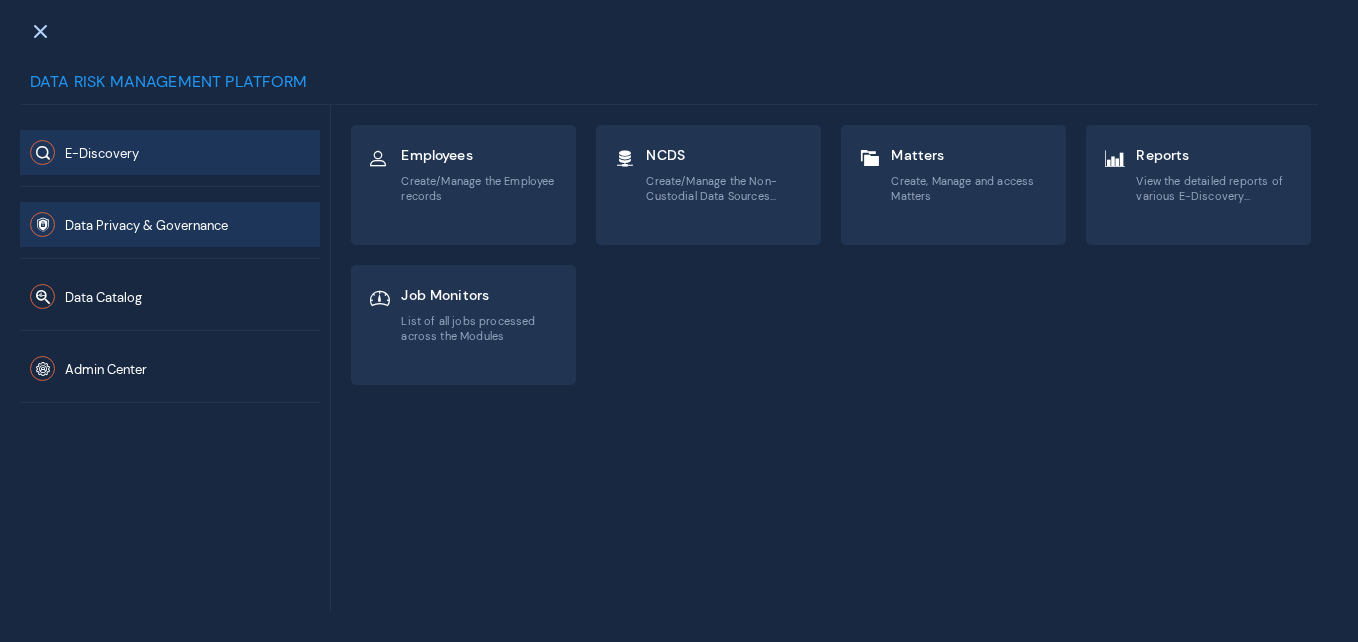 click on "Data Privacy & Governance" at bounding box center [170, 152] 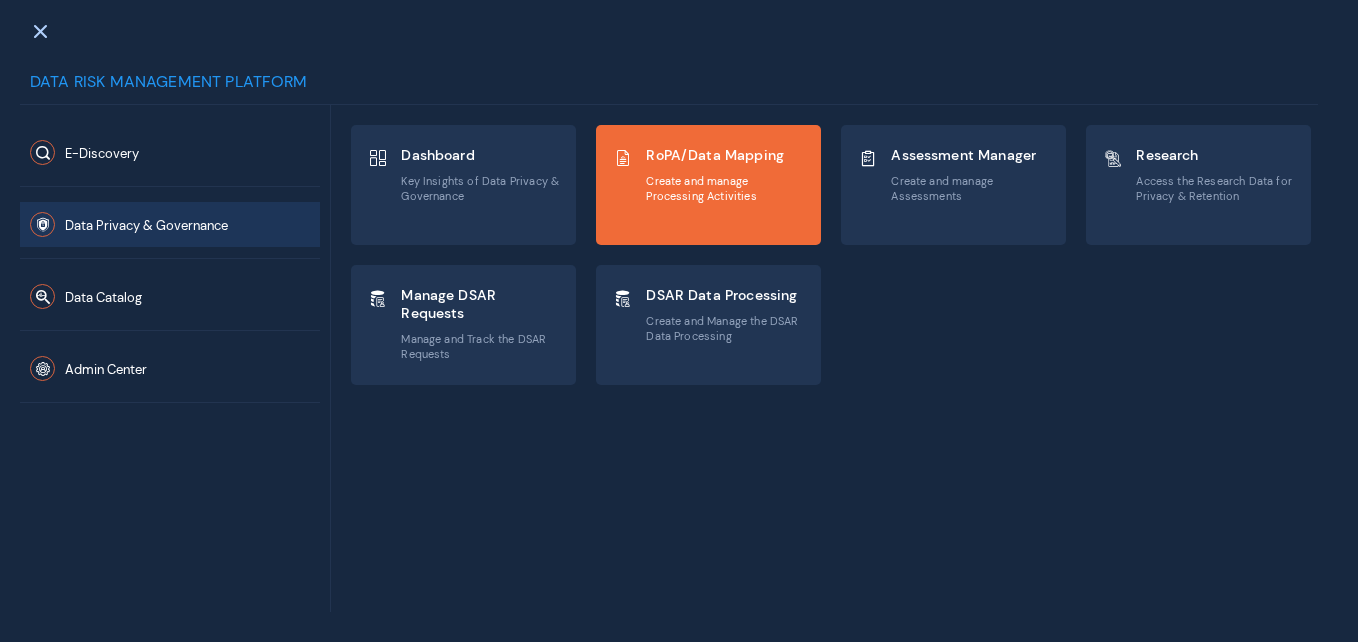 click on "RoPA/Data Mapping" at bounding box center [480, 155] 